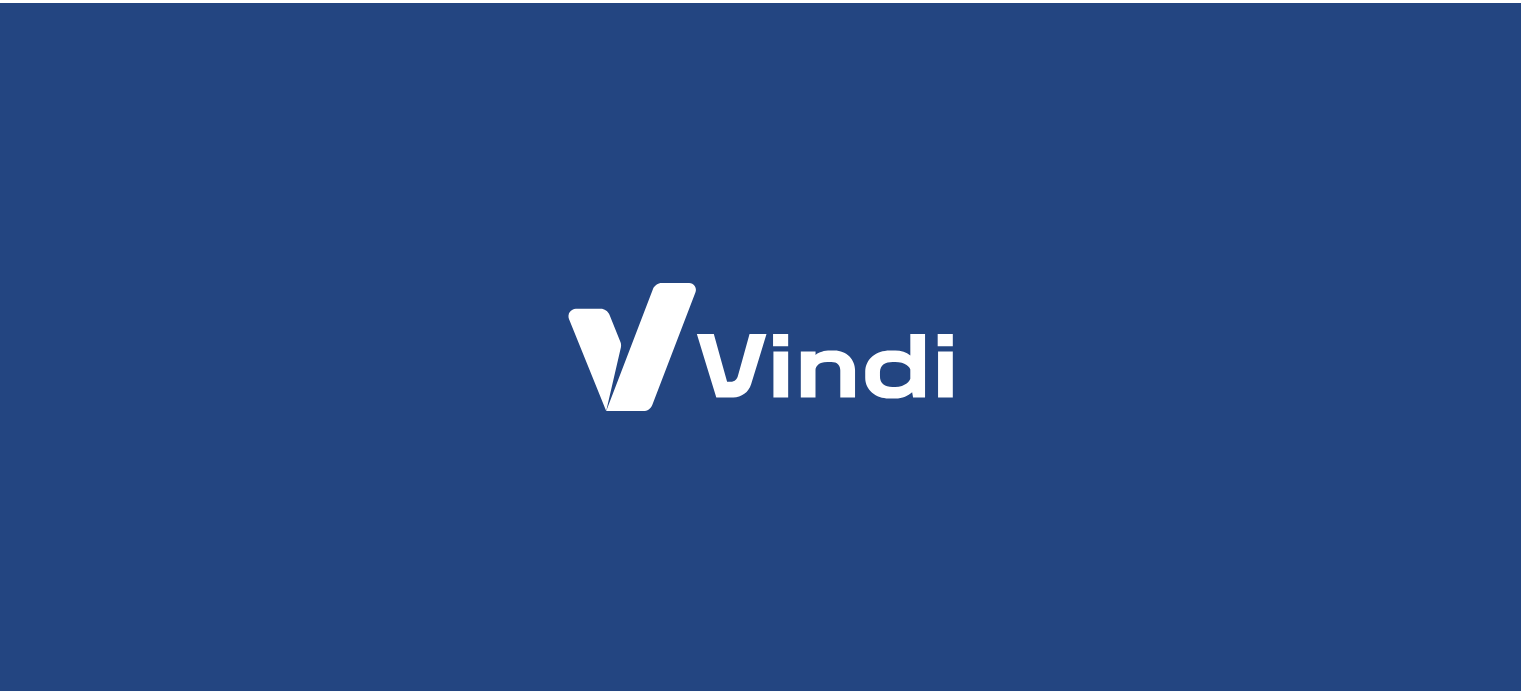 scroll, scrollTop: 0, scrollLeft: 0, axis: both 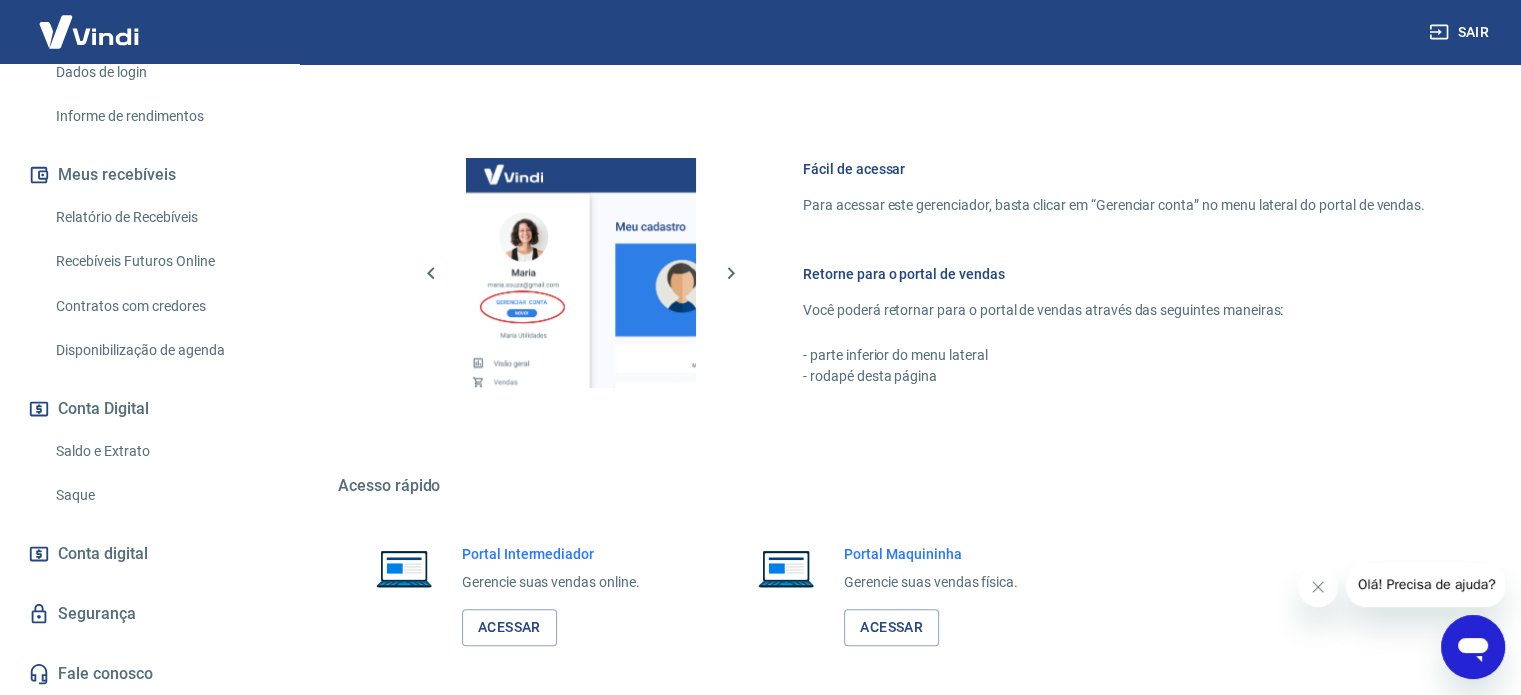 click on "Saldo e Extrato" at bounding box center (161, 451) 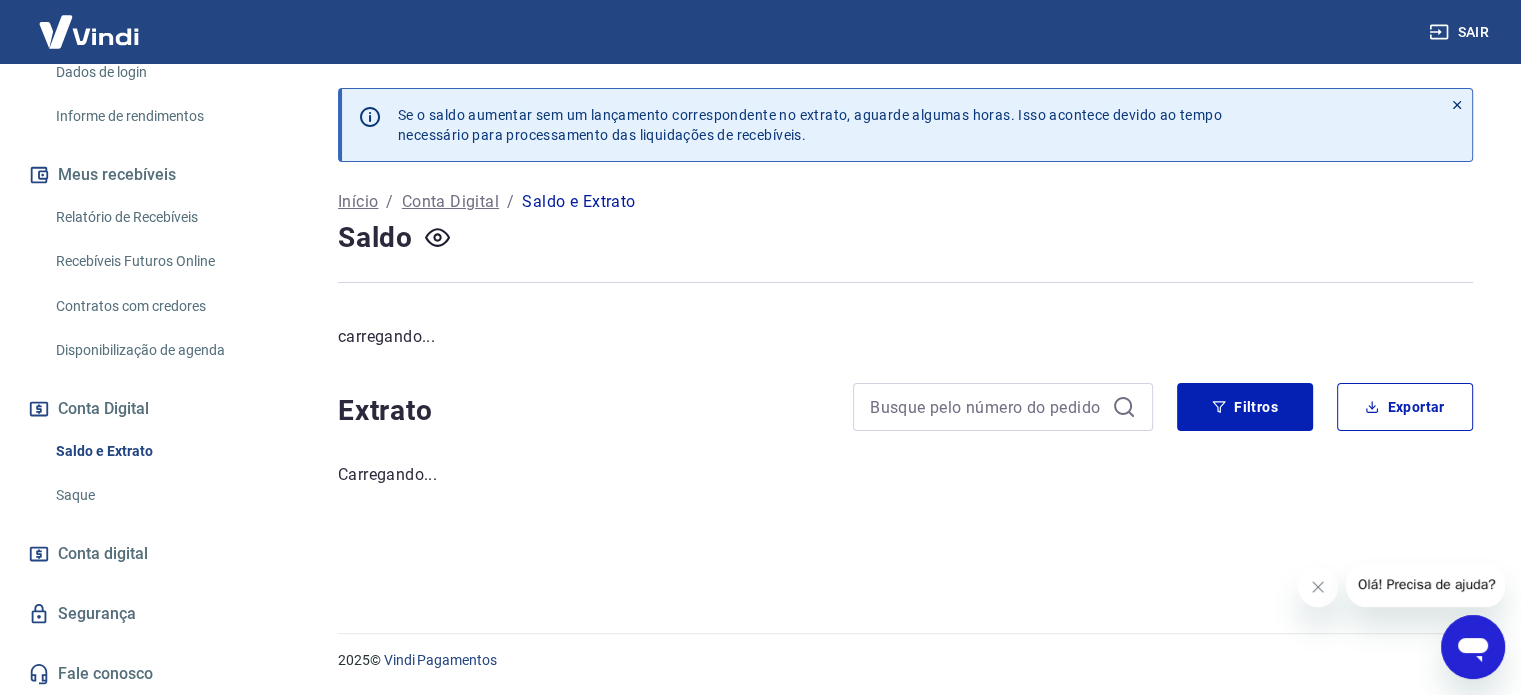 scroll, scrollTop: 0, scrollLeft: 0, axis: both 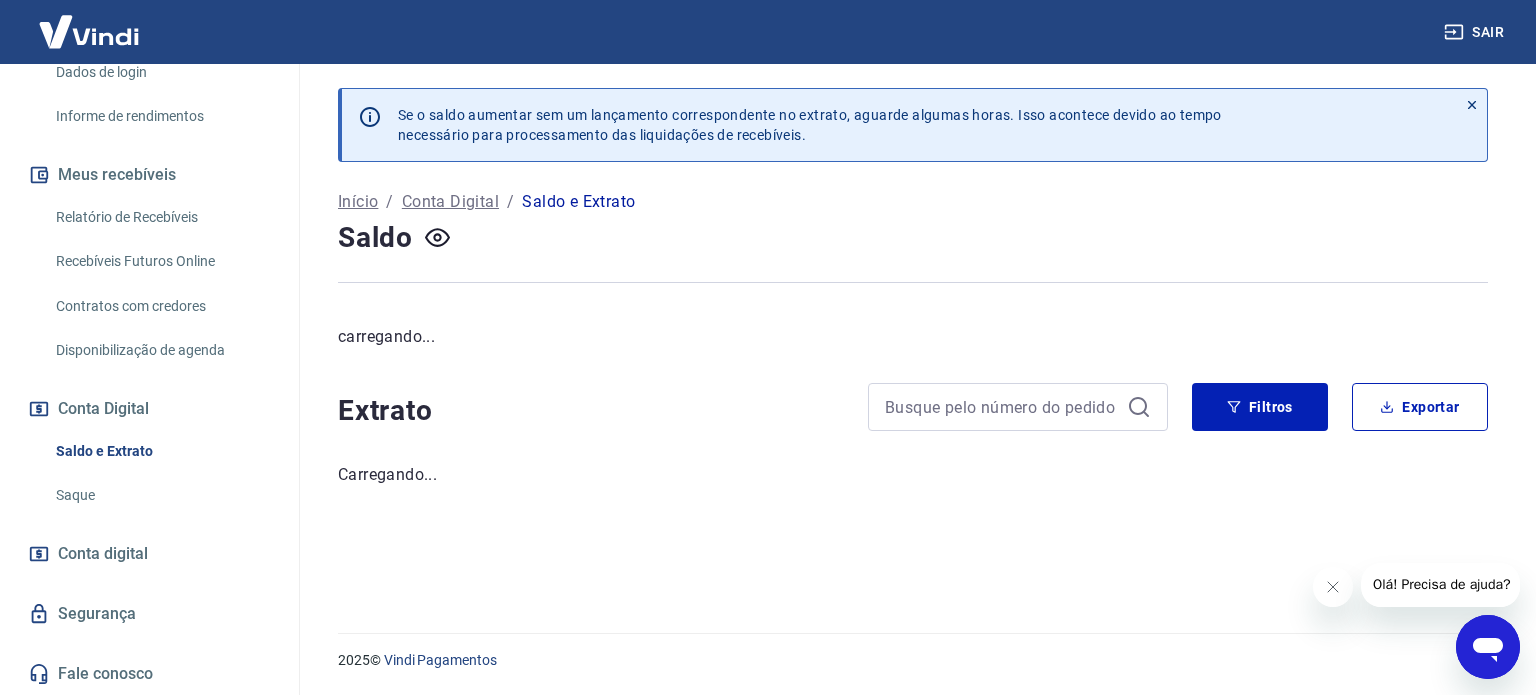 click on "Saque" at bounding box center (161, 495) 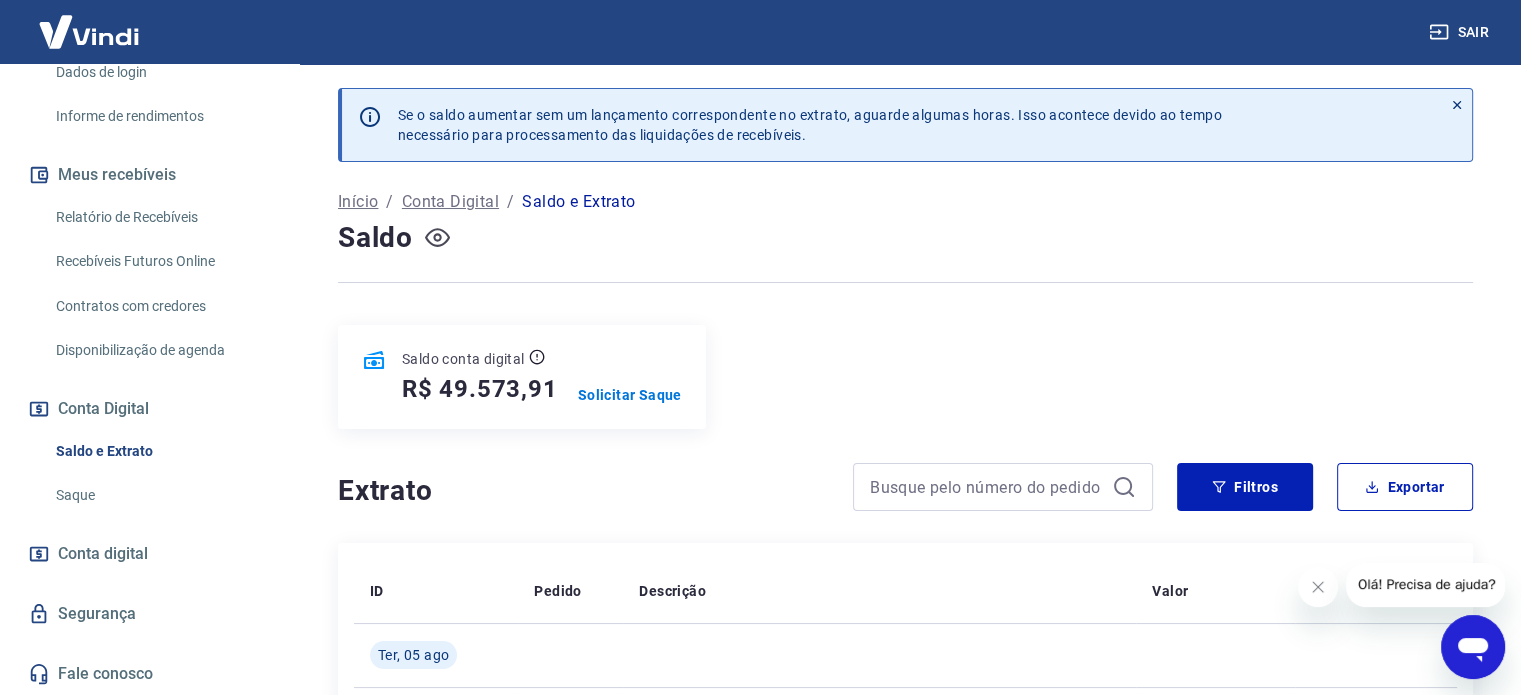 click 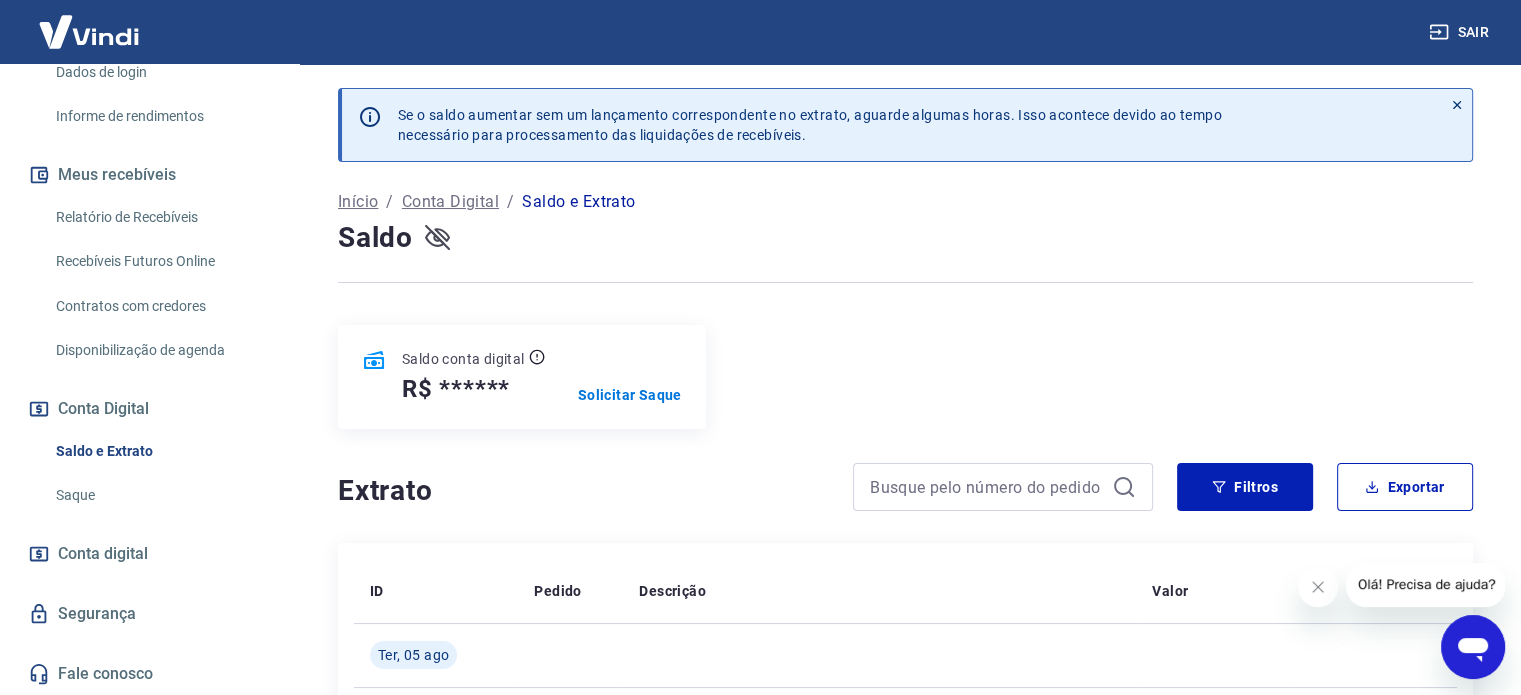 click 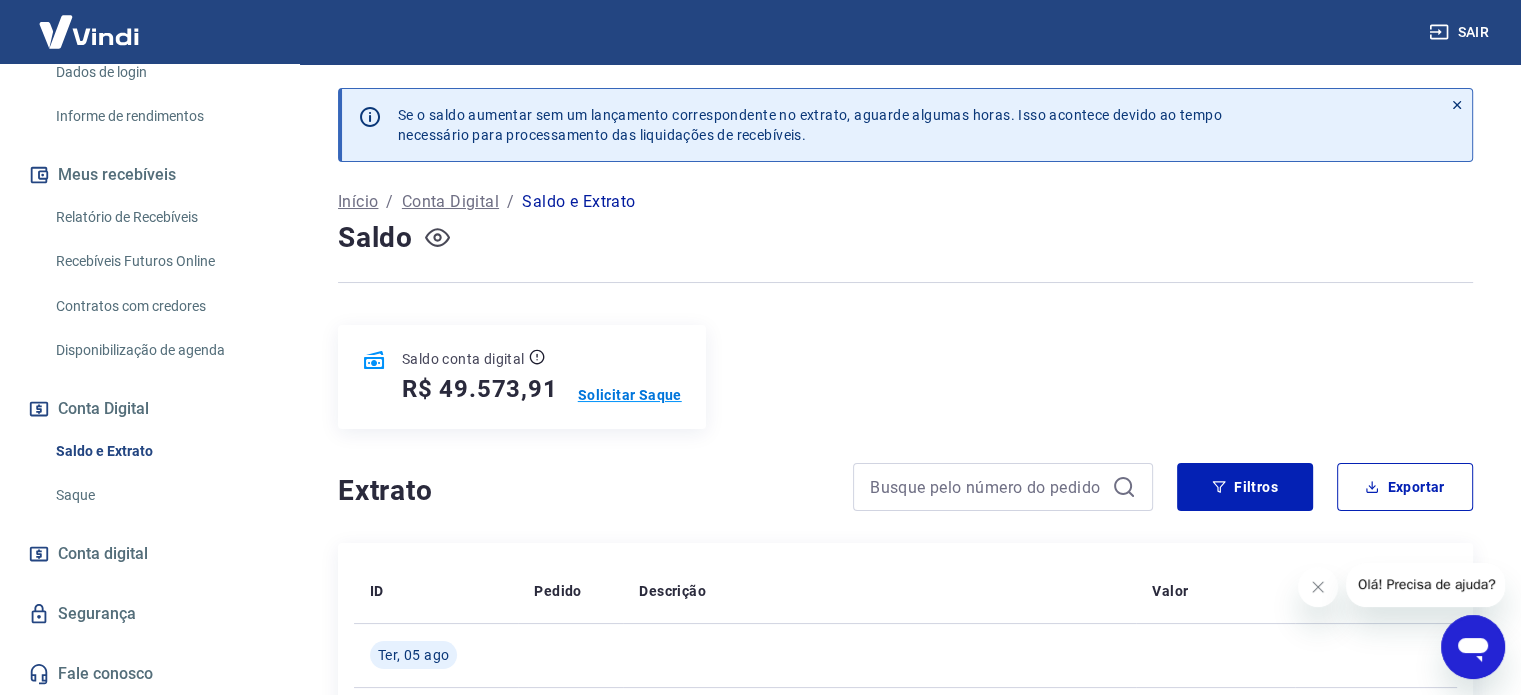 click on "Solicitar Saque" at bounding box center [630, 395] 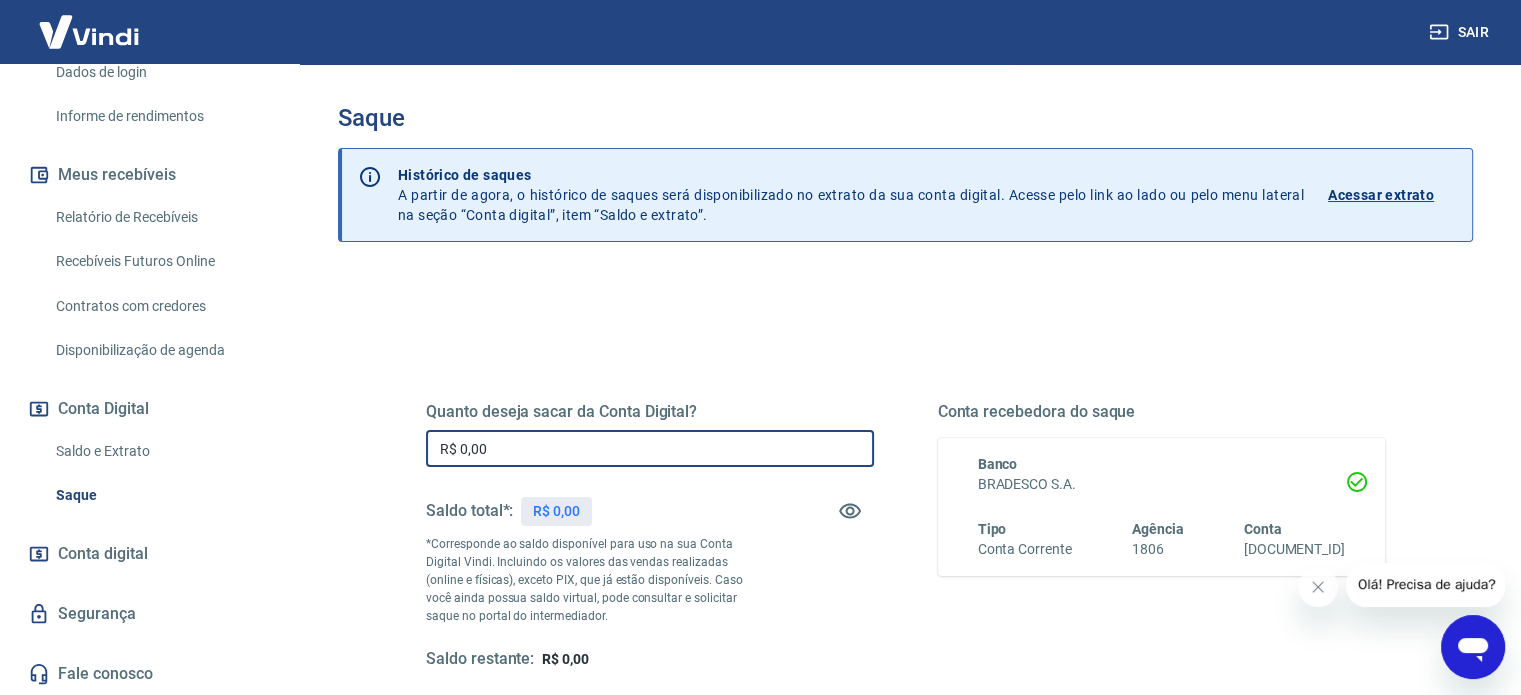 click on "R$ 0,00" at bounding box center (650, 448) 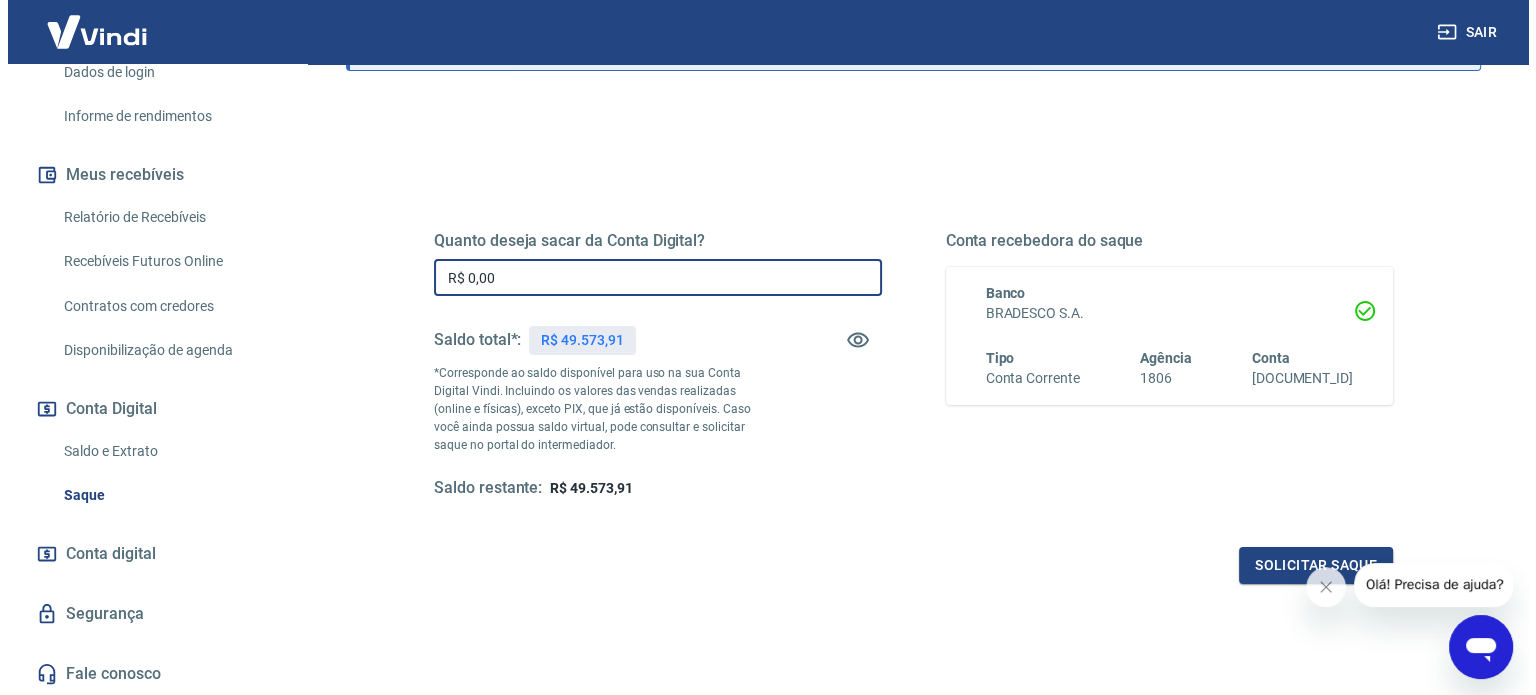 scroll, scrollTop: 92, scrollLeft: 0, axis: vertical 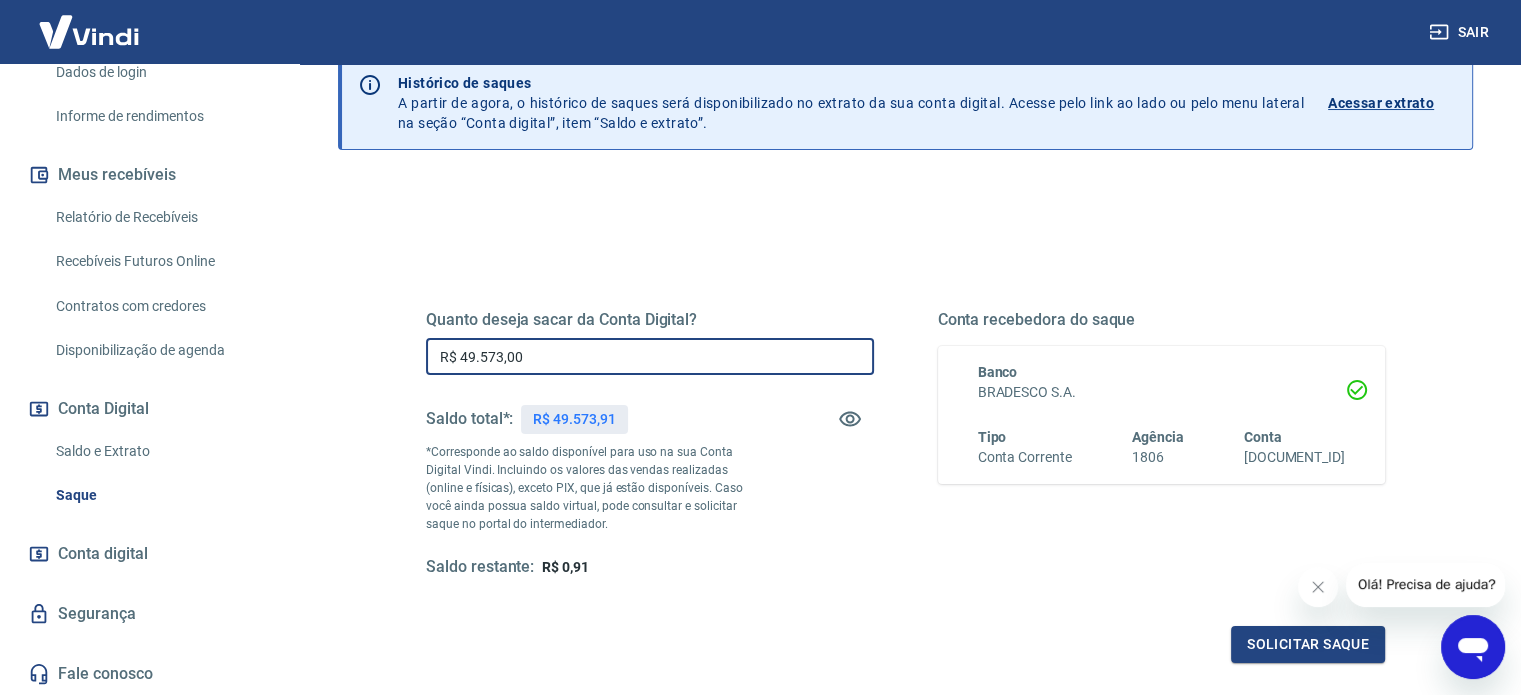 type on "R$ 49.573,00" 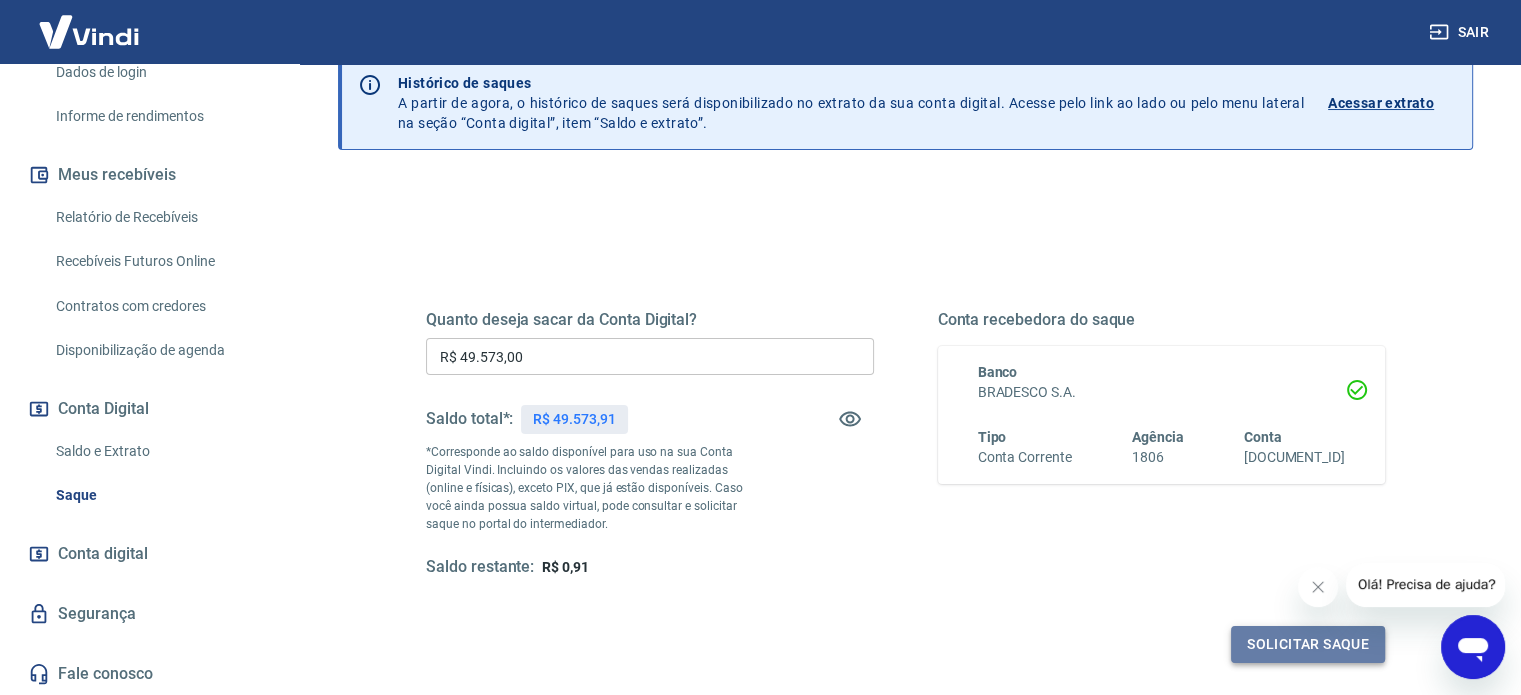 click on "Solicitar saque" at bounding box center [1308, 644] 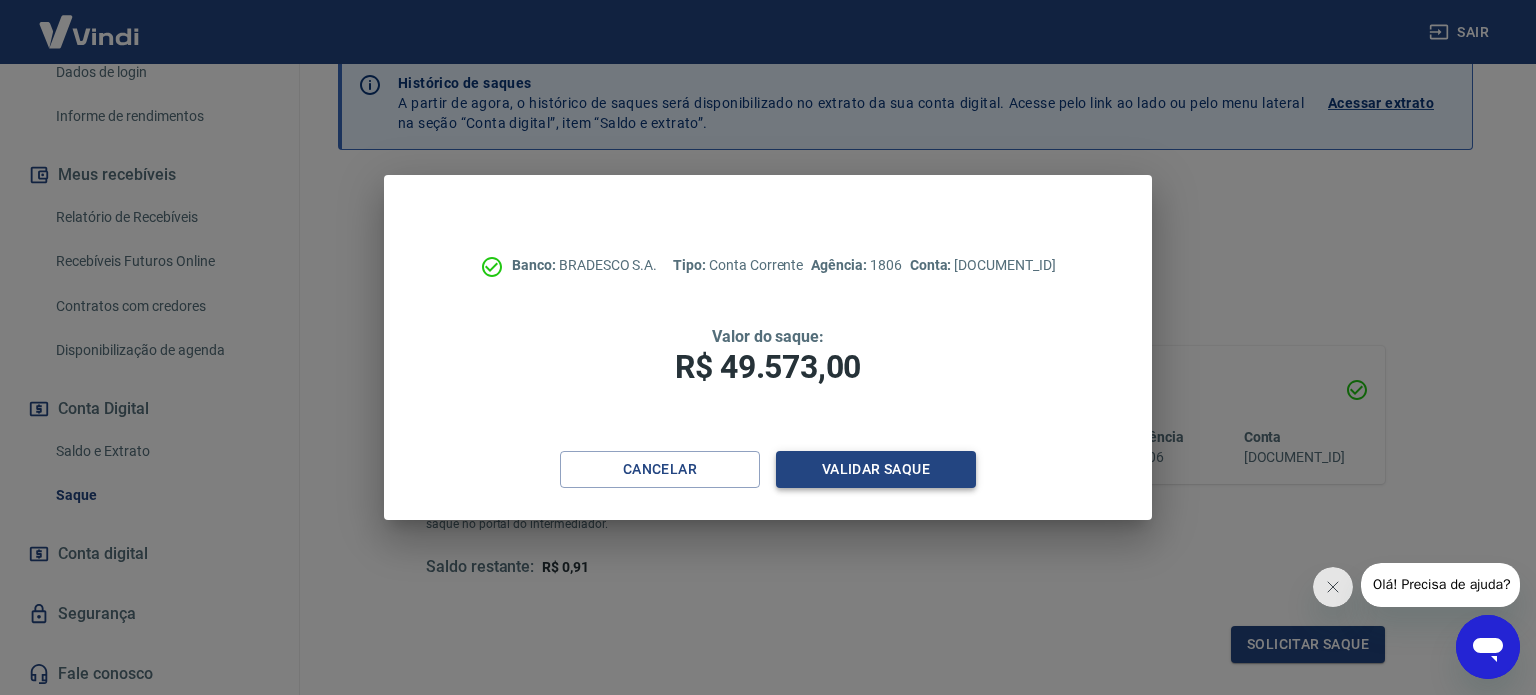 type 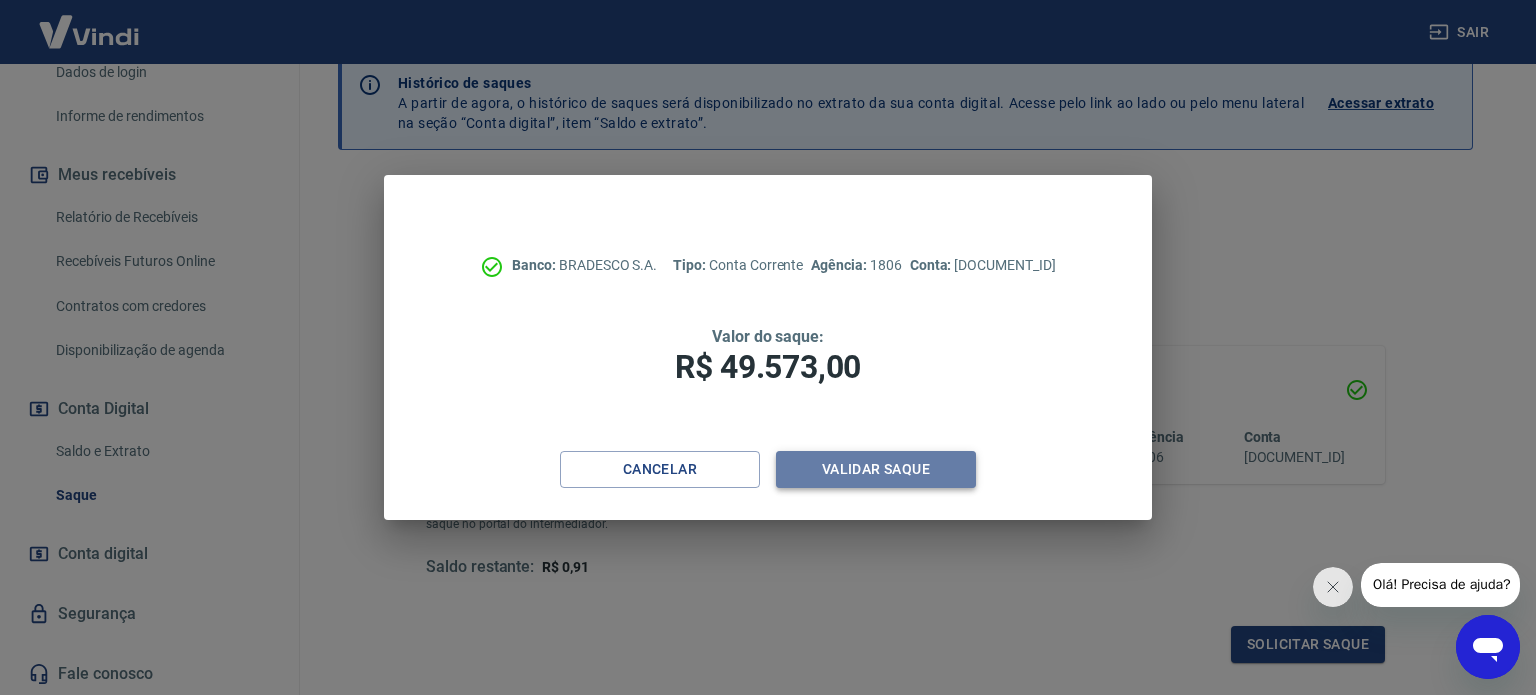 click on "Validar saque" at bounding box center [876, 469] 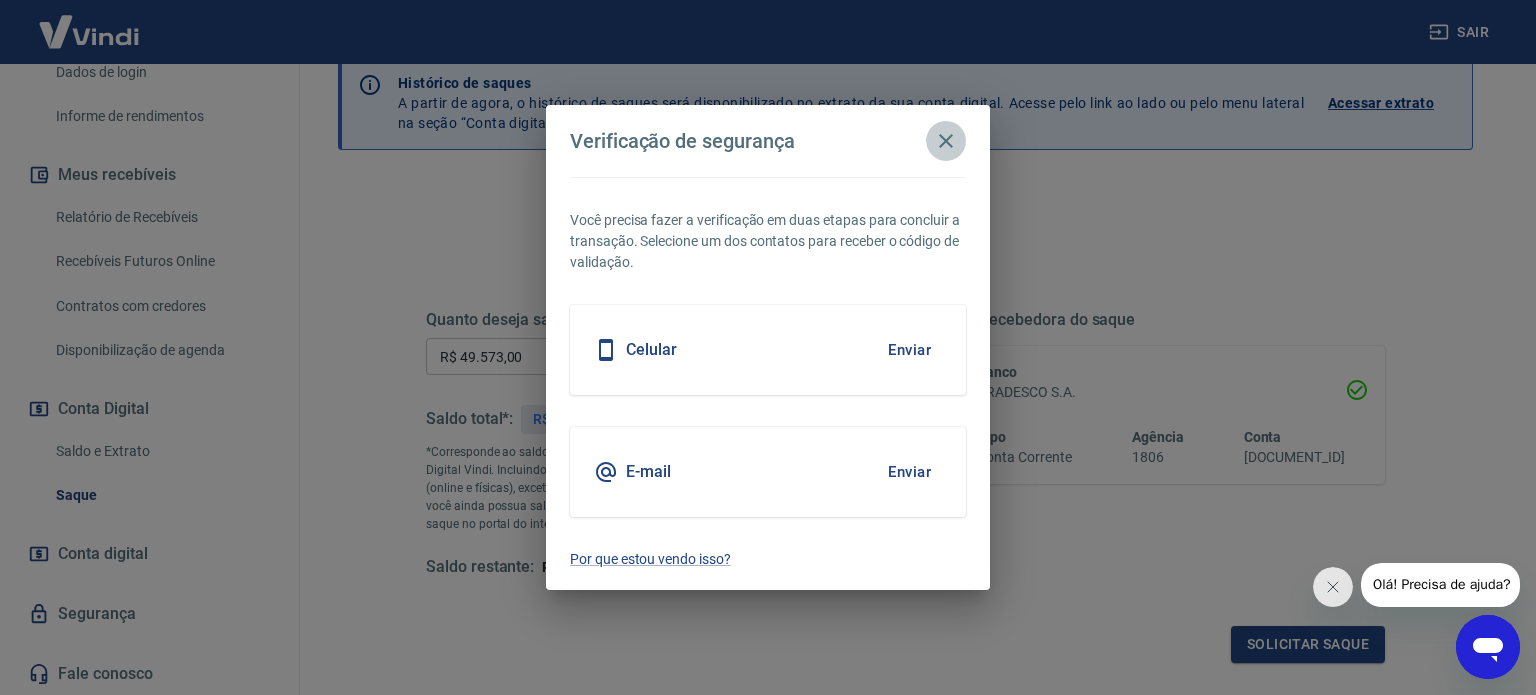 click 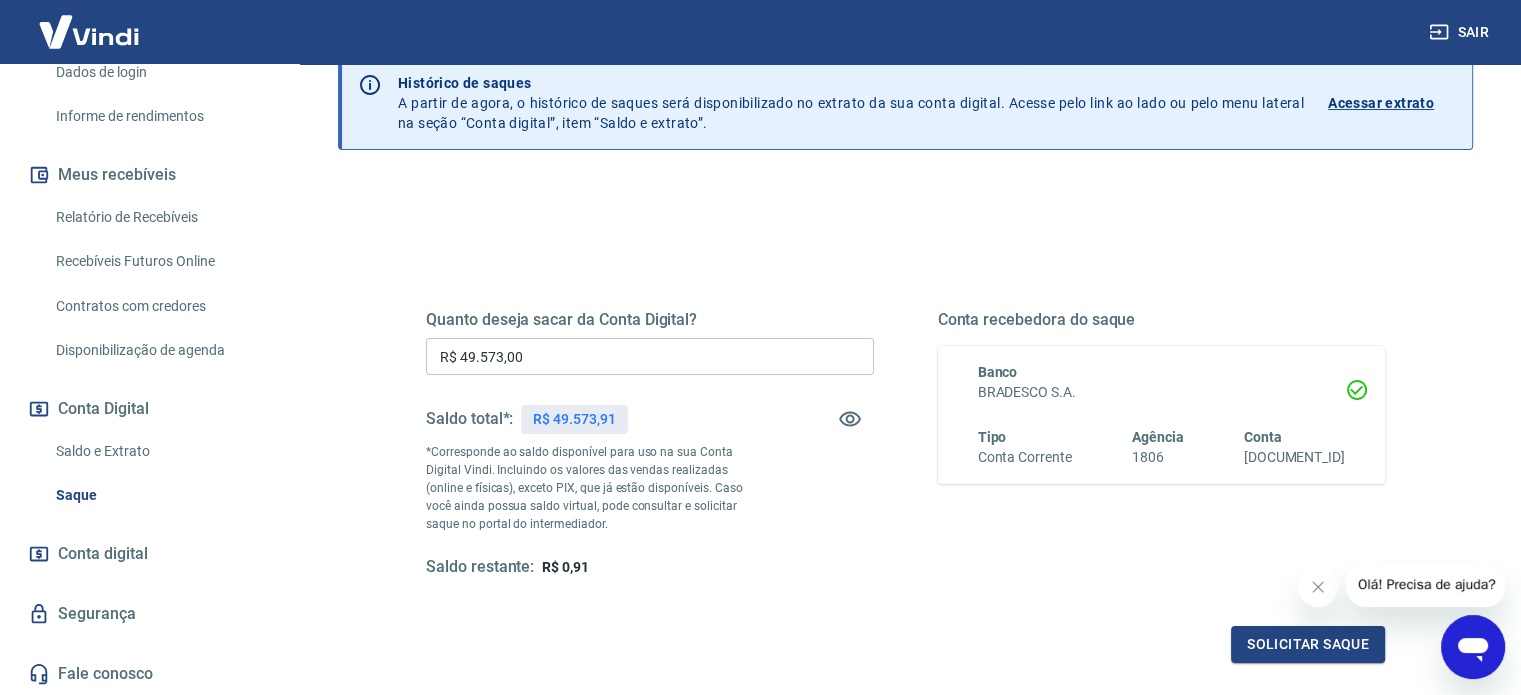 type 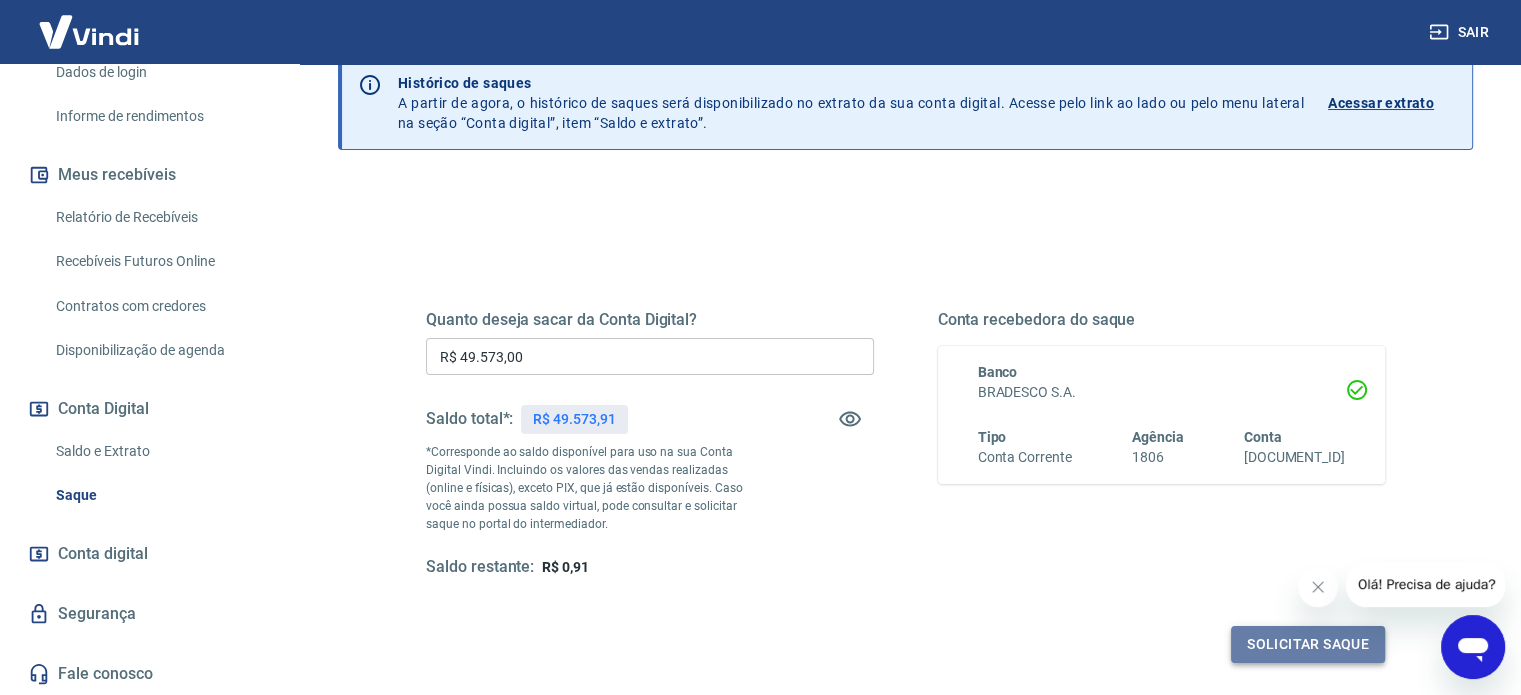 click on "Solicitar saque" at bounding box center (1308, 644) 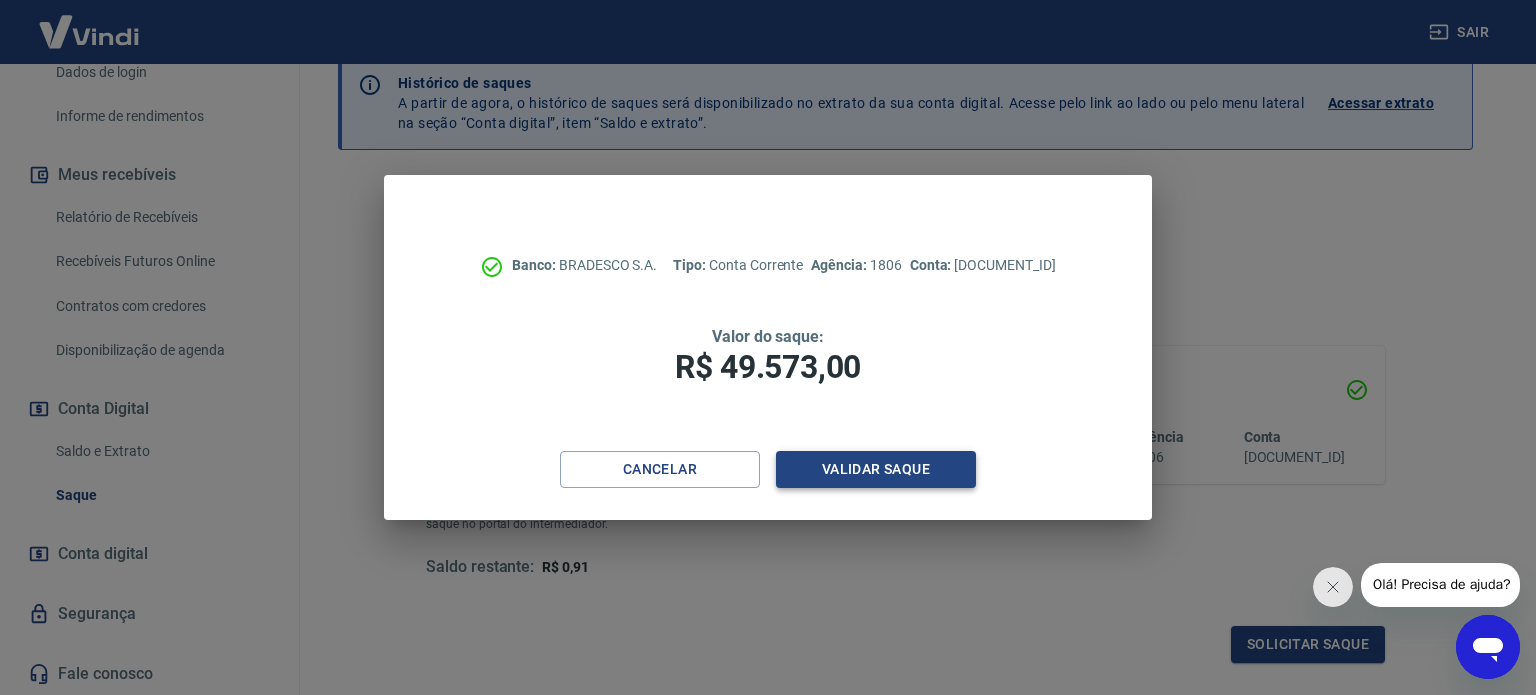 click on "Validar saque" at bounding box center [876, 469] 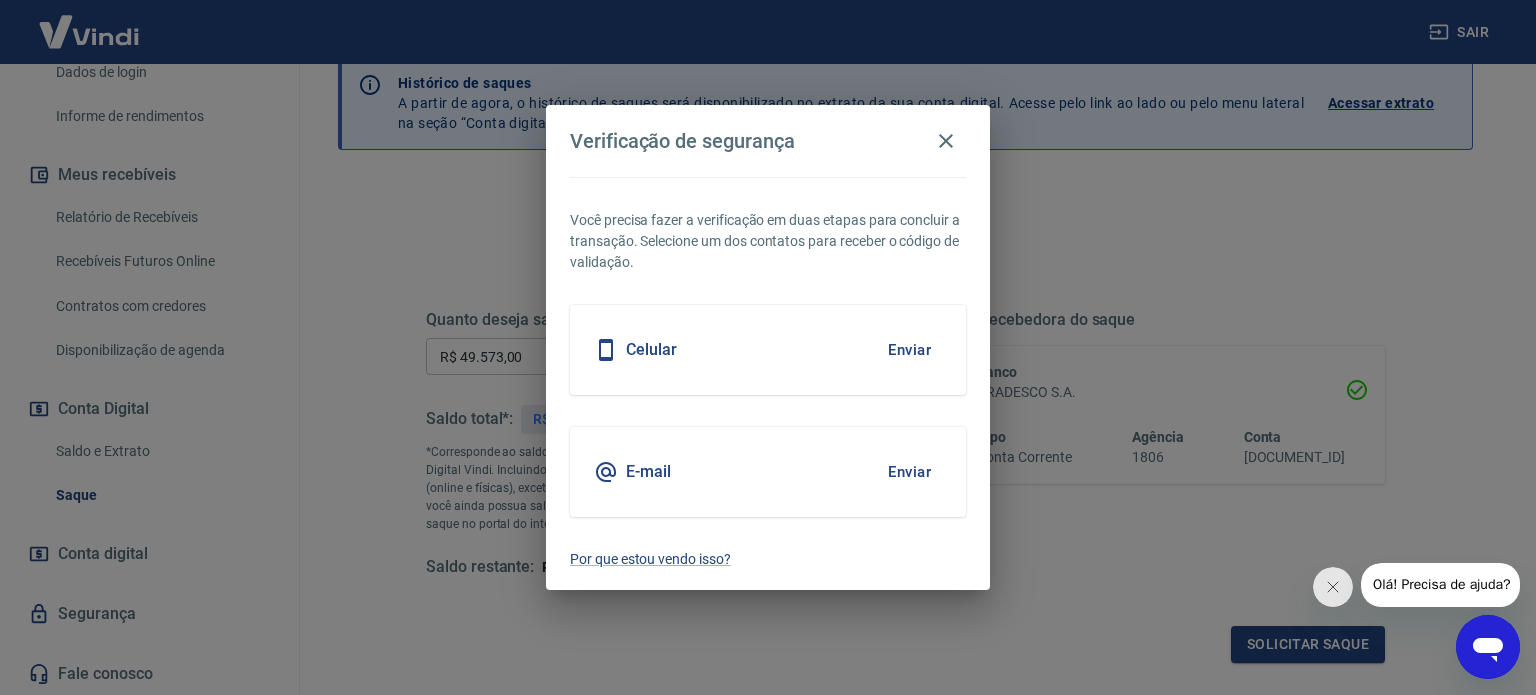 click on "E-mail Enviar" at bounding box center (768, 472) 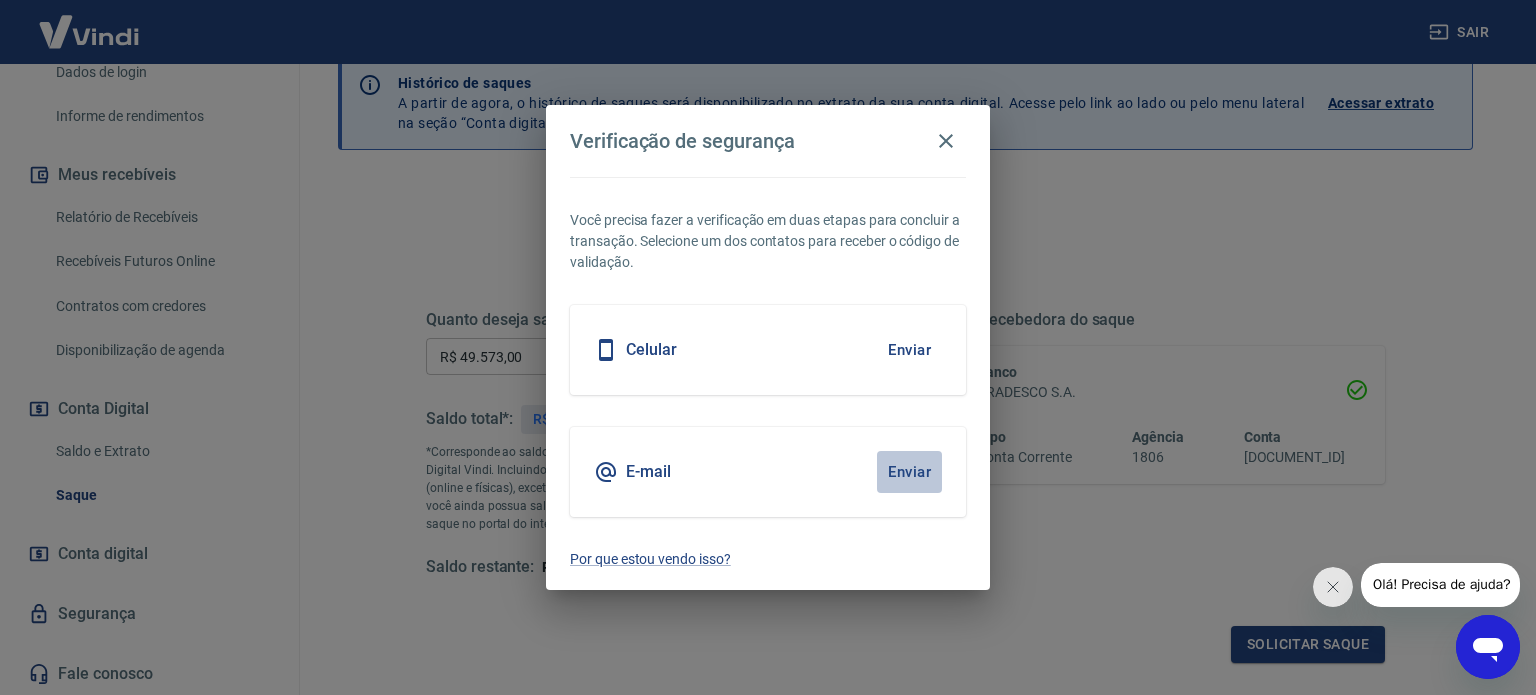 click on "Enviar" at bounding box center (909, 472) 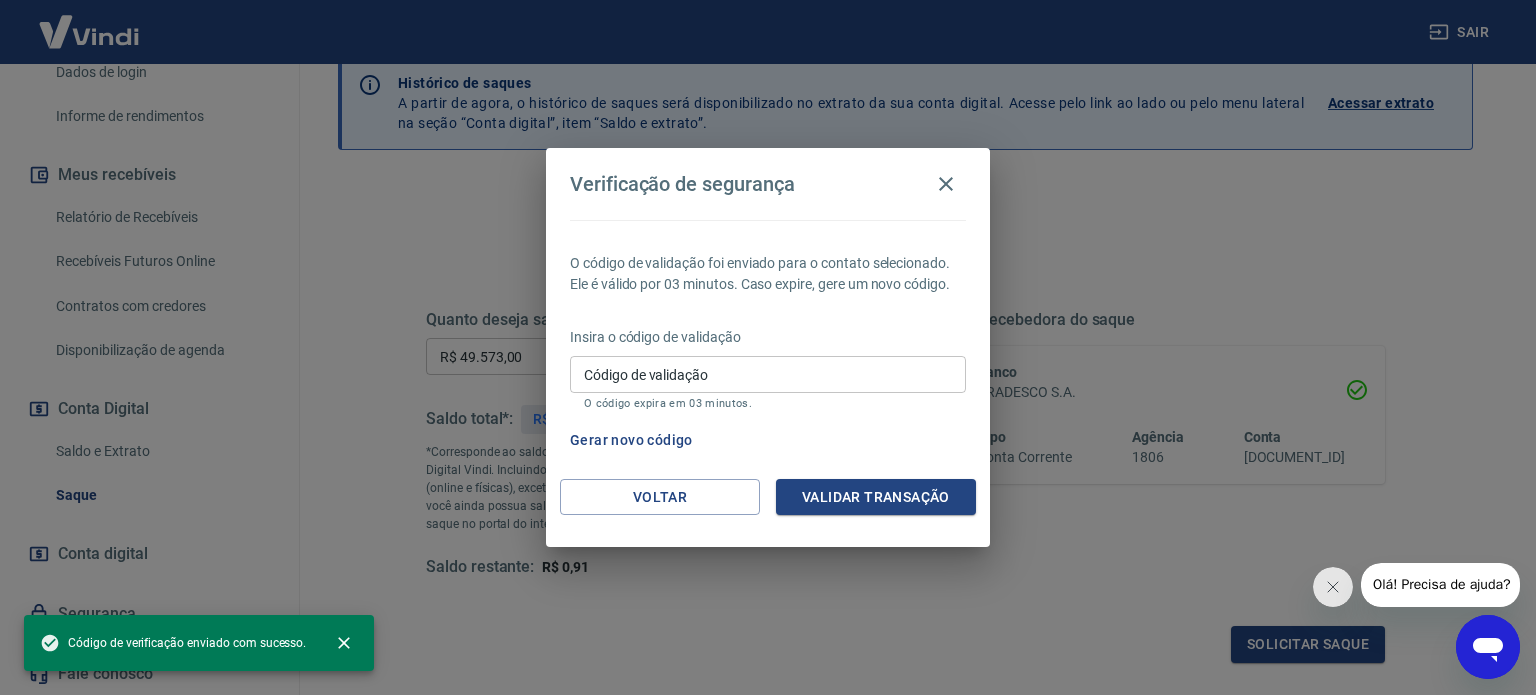 click on "Código de validação Código de validação O código expira em 03 minutos." at bounding box center [768, 383] 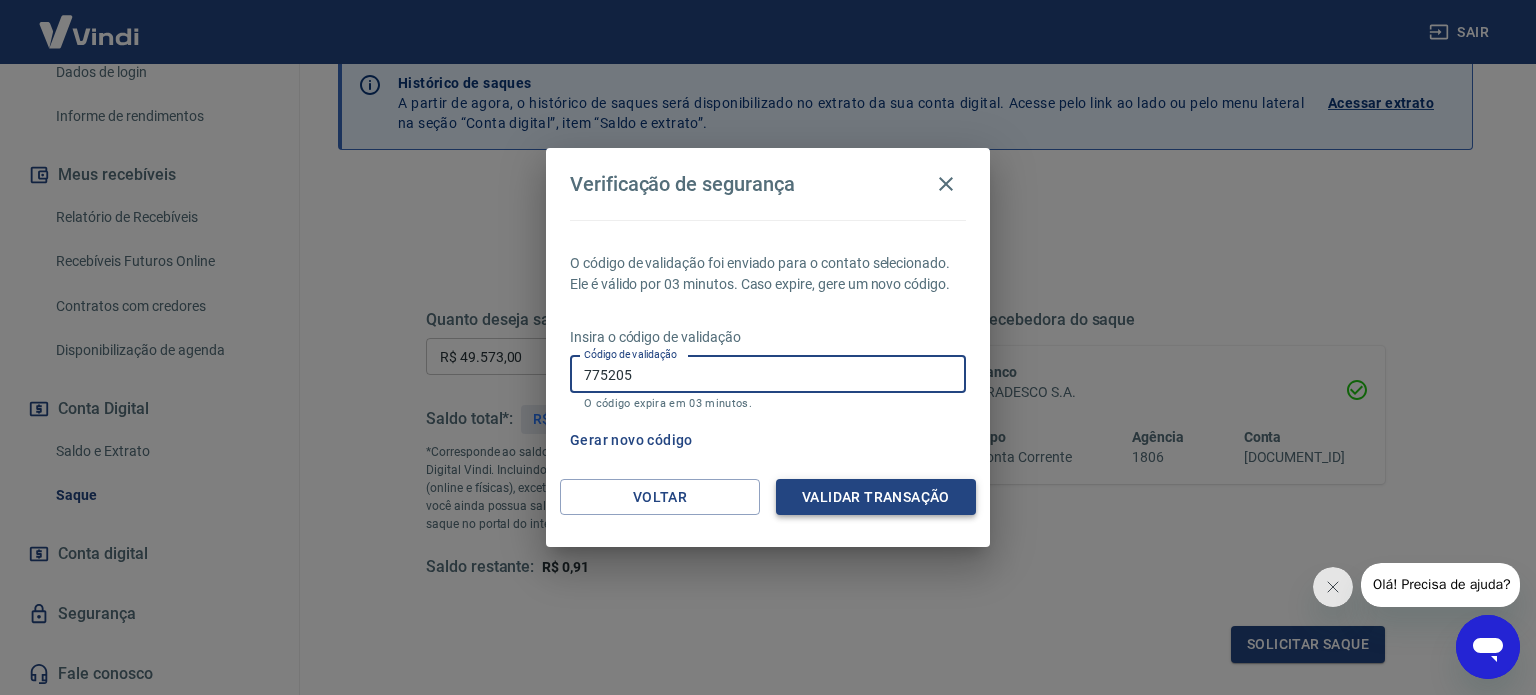 type on "775205" 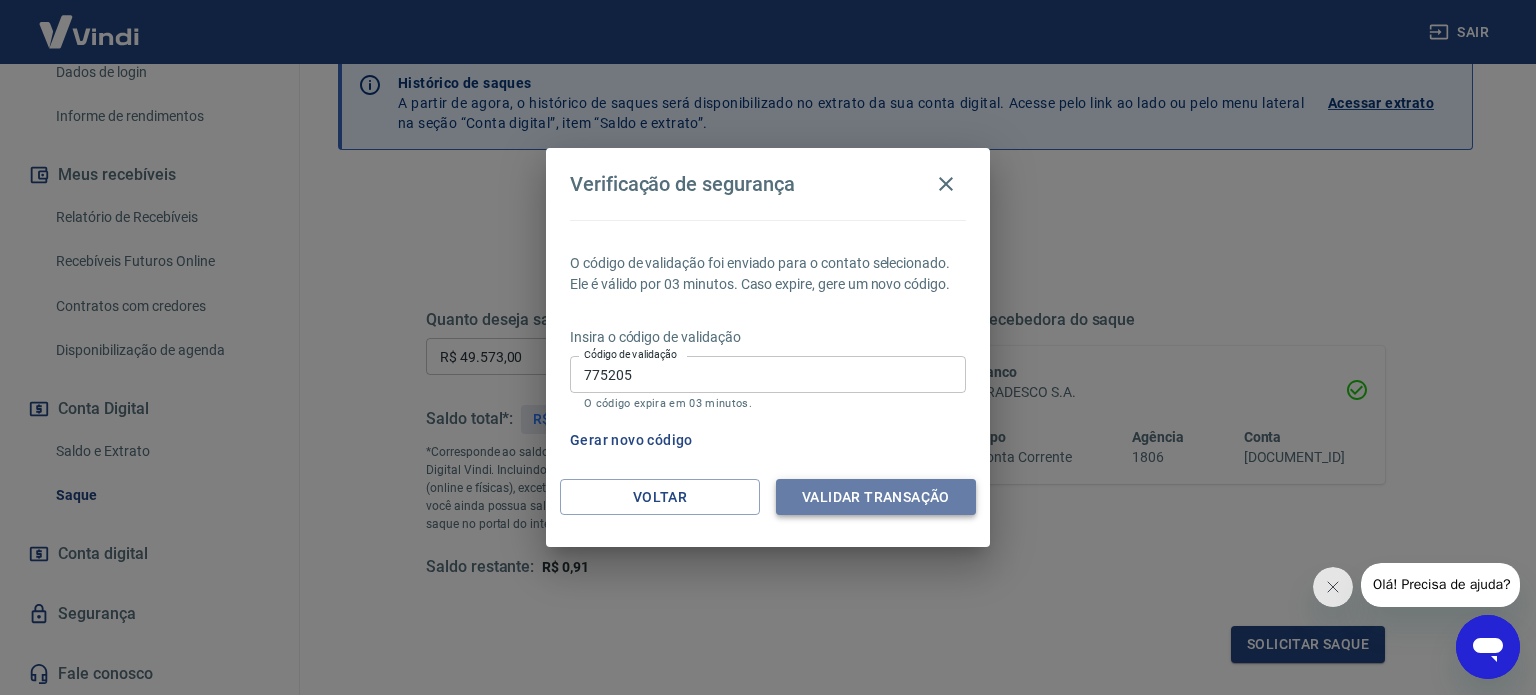 click on "Validar transação" at bounding box center [876, 497] 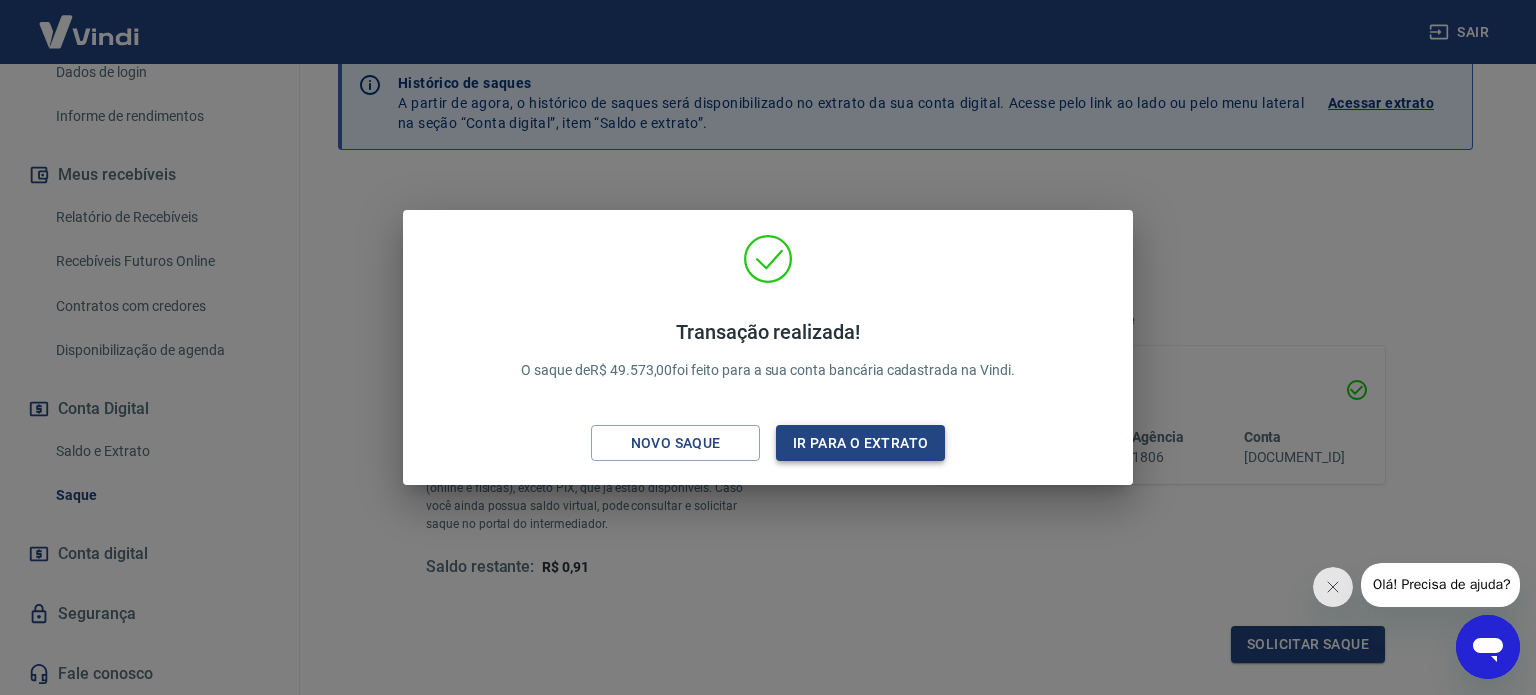 click on "Ir para o extrato" at bounding box center (860, 443) 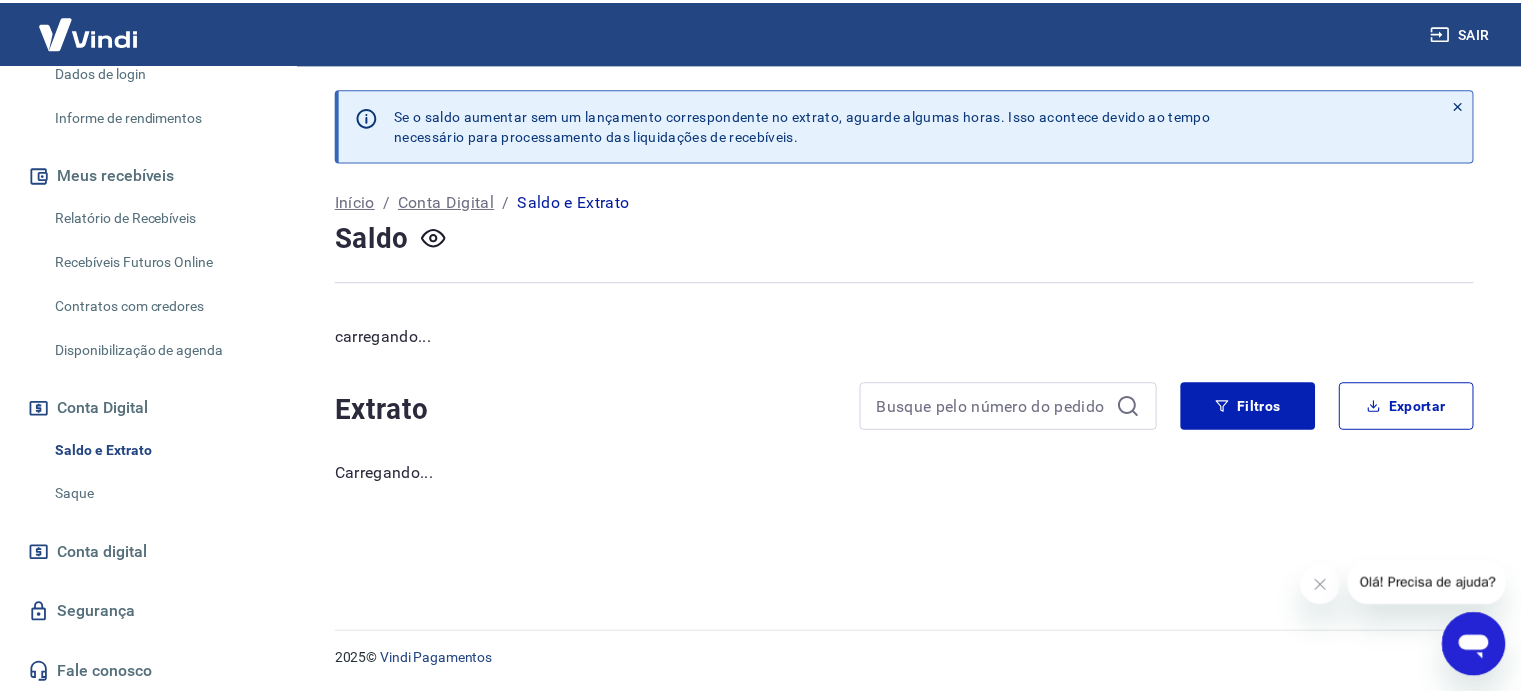scroll, scrollTop: 0, scrollLeft: 0, axis: both 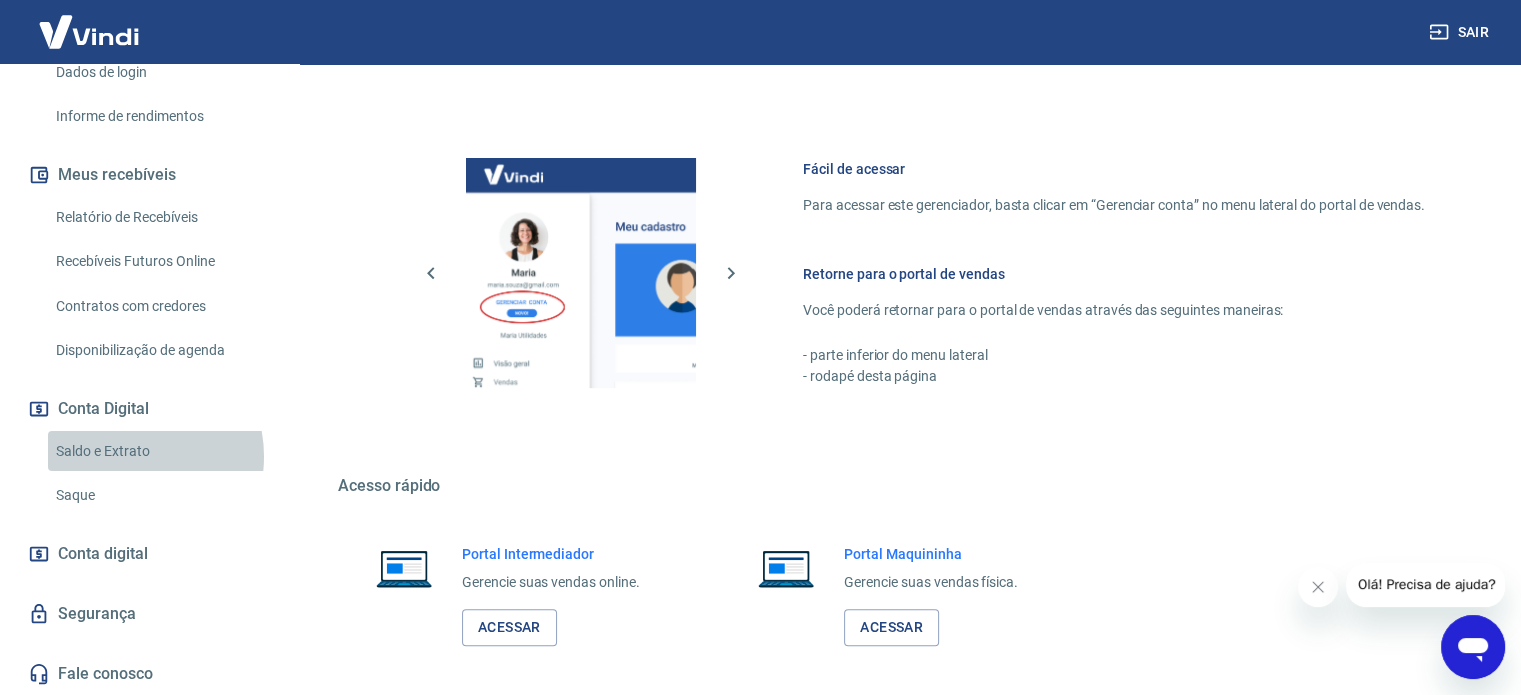 click on "Saldo e Extrato" at bounding box center (161, 451) 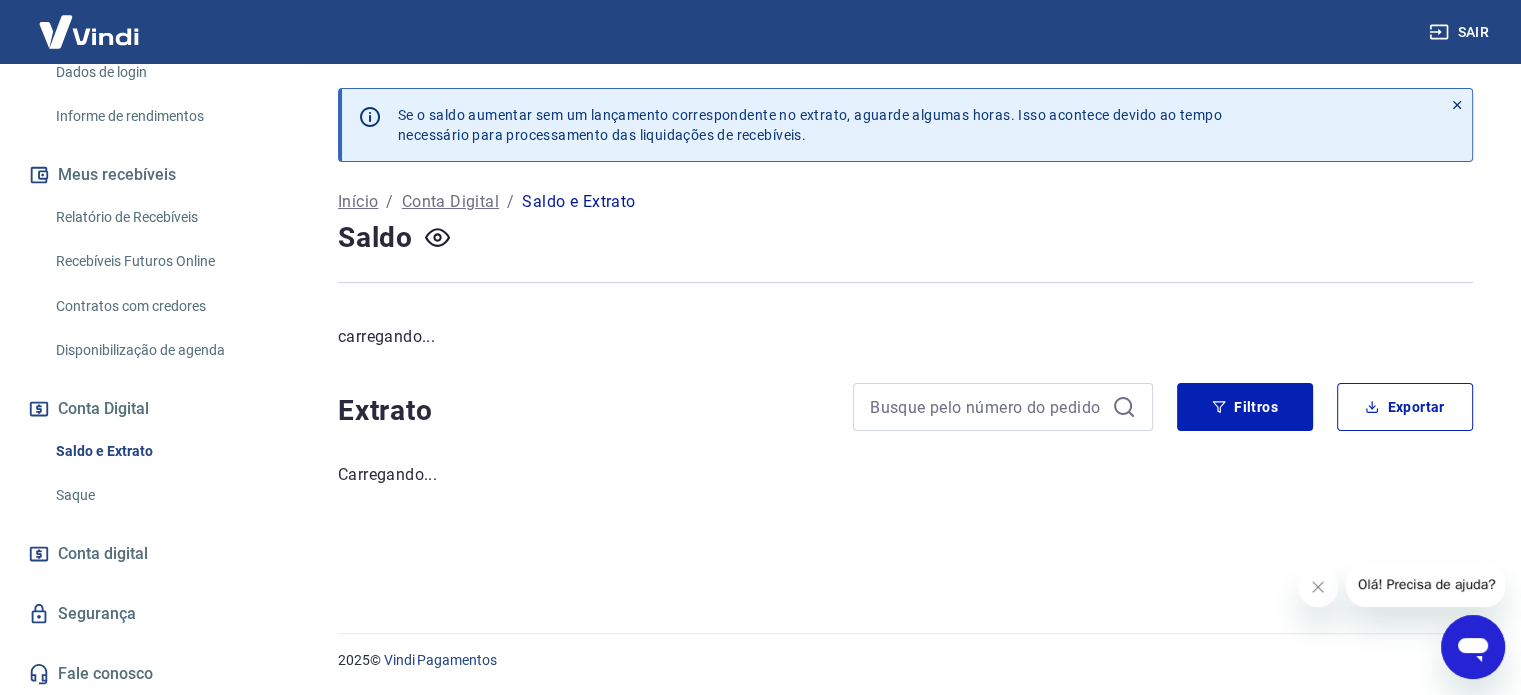 scroll, scrollTop: 0, scrollLeft: 0, axis: both 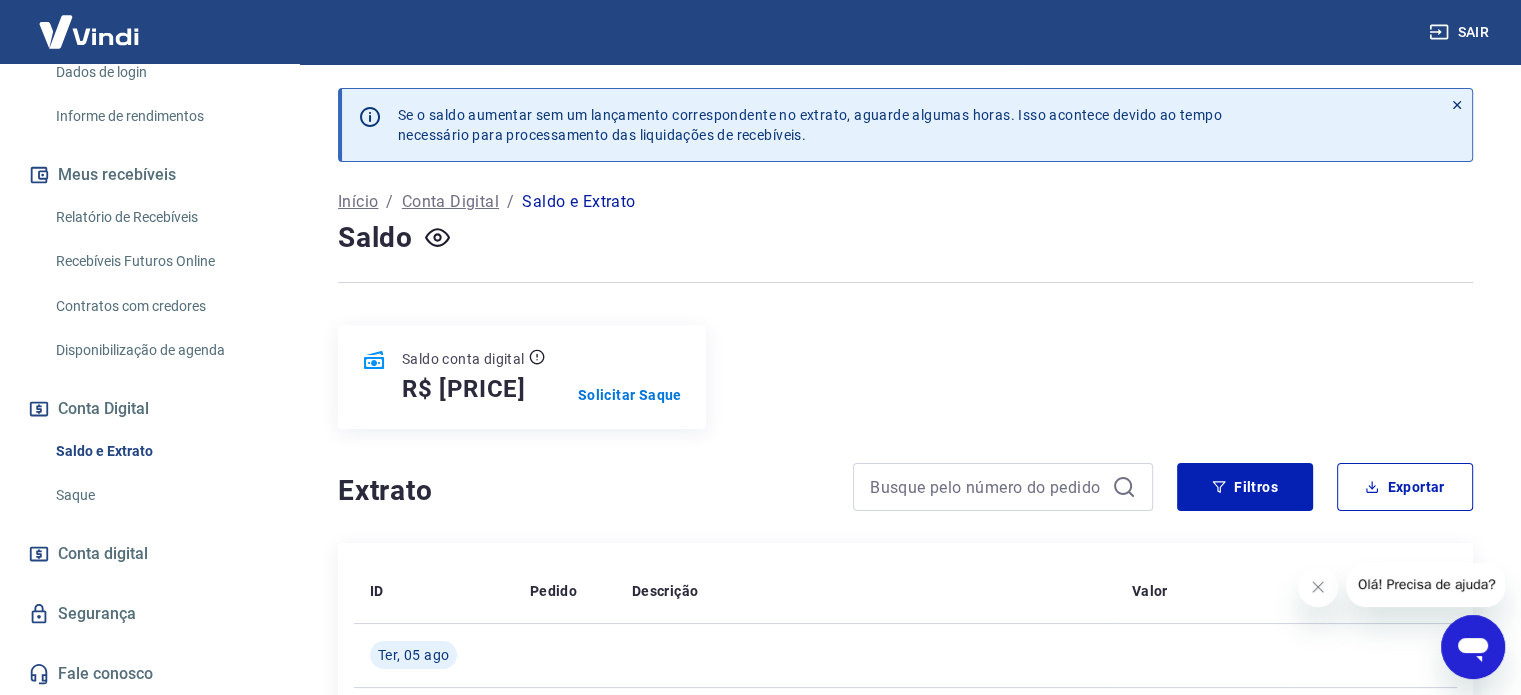 click on "Relatório de Recebíveis" at bounding box center [161, 217] 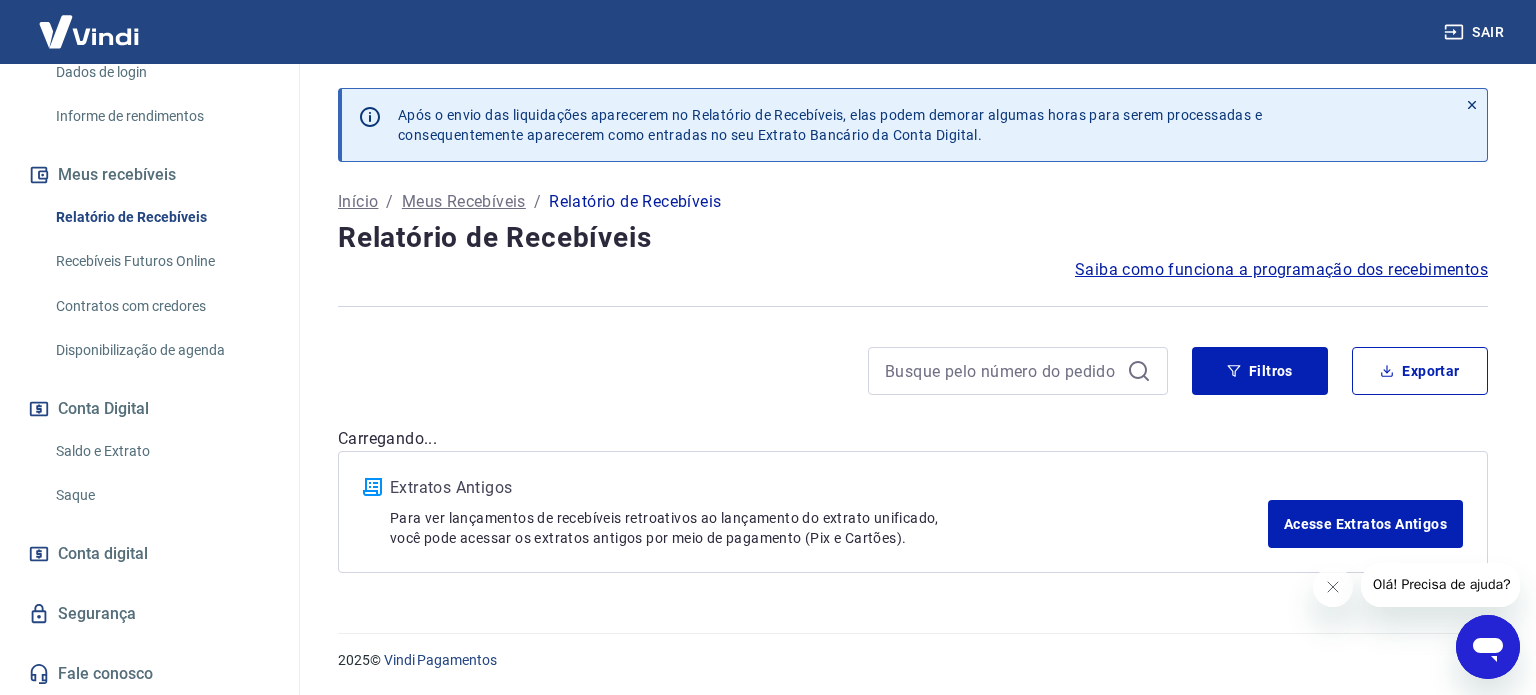 click on "Recebíveis Futuros Online" at bounding box center (161, 261) 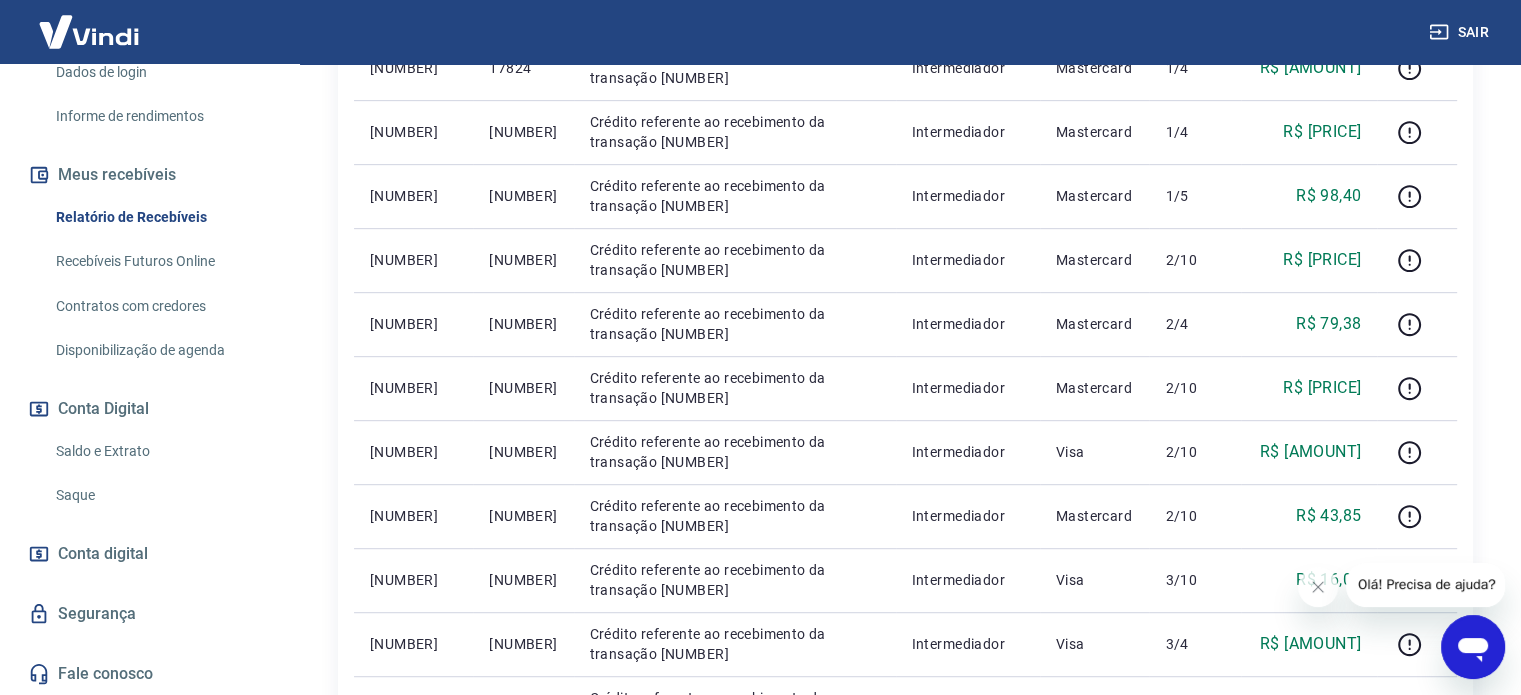scroll, scrollTop: 883, scrollLeft: 0, axis: vertical 